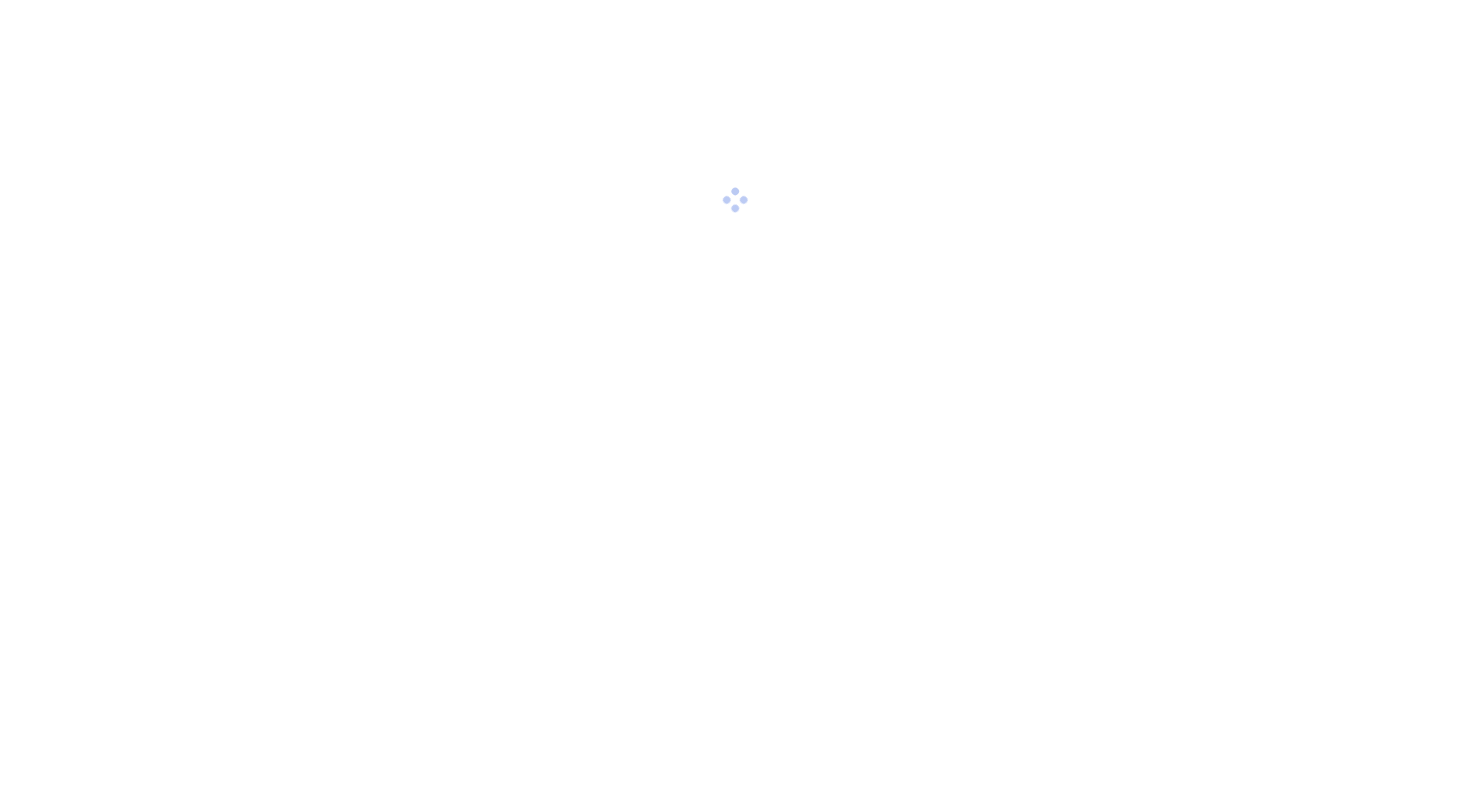 scroll, scrollTop: 0, scrollLeft: 0, axis: both 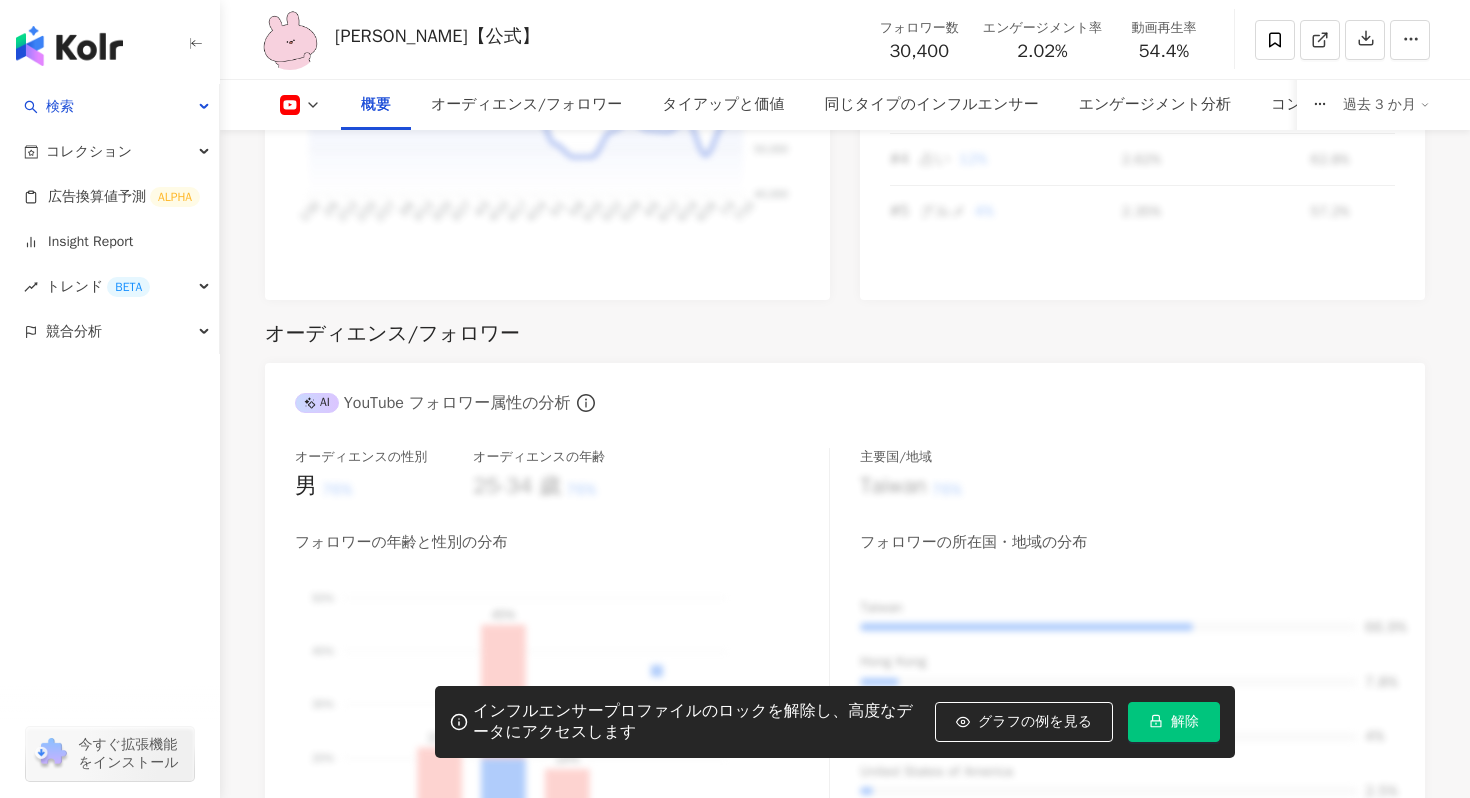 click on "概要 オーディエンス/フォロワー タイアップと価値 同じタイプのインフルエンサー エンゲージメント分析 コンテンツ内容分析 過去 3 か月" at bounding box center [845, 105] 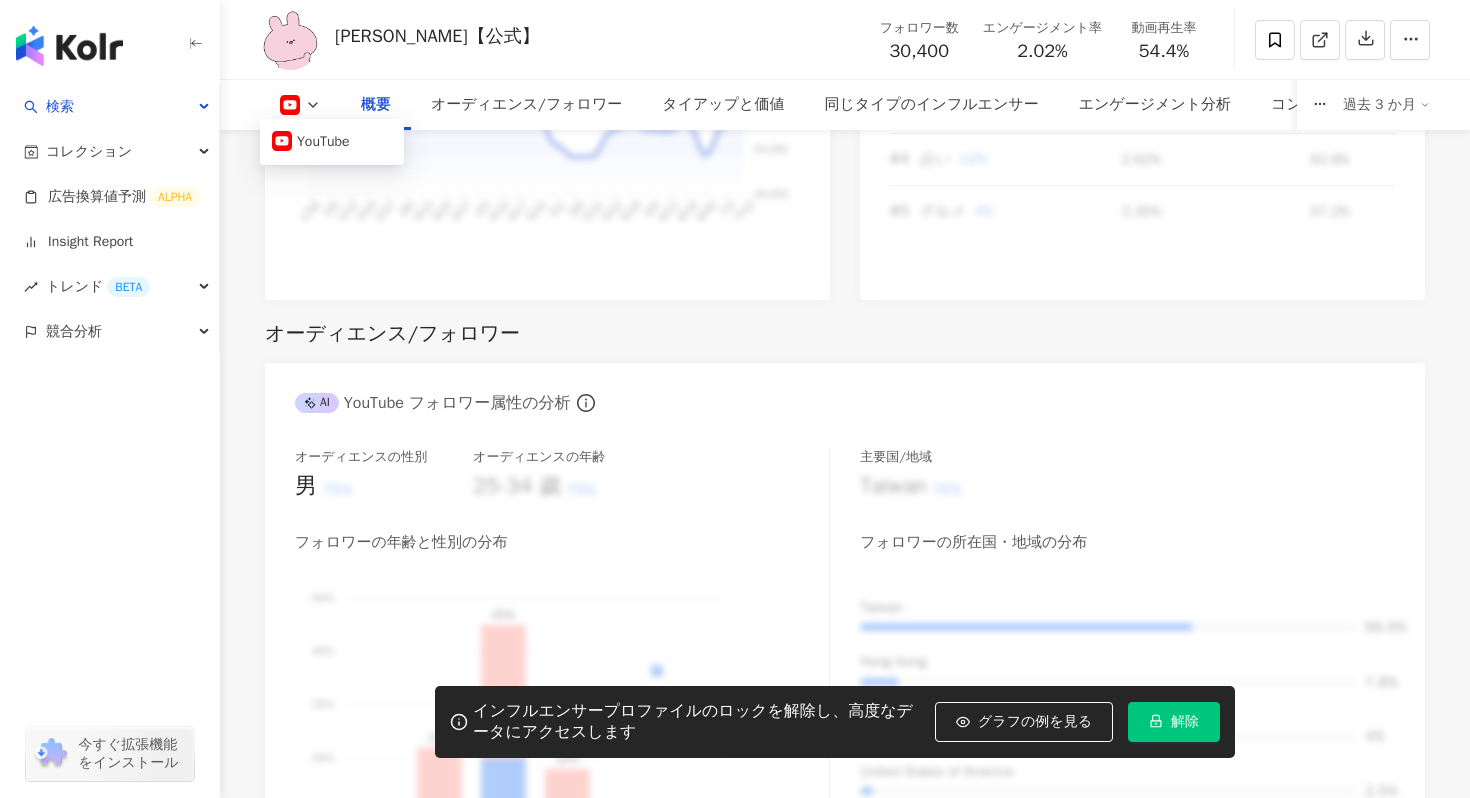click on "オーディエンス/フォロワー AI YouTube フォロワー属性の分析 オーディエンスの性別   男 76% オーディエンスの年齢   25-34 歲 76% フォロワーの年齢と性別の分布 男 女性 50% 50% 40% 40% 30% 30% 20% 20% 10% 10% 0% 0% 5% 22% 45% 18% 8% 2% 13-17 13-17 18-24 18-24 25-34 25-34 35-44 35-44 45-64 45-64 65- 65- 主要国/地域   Taiwan 76% フォロワーの所在国・地域の分布 Taiwan 66.9% Hong Kong 7.8% Japan 4% United States of America 2.5% Malaysia 2.2%" at bounding box center (845, 622) 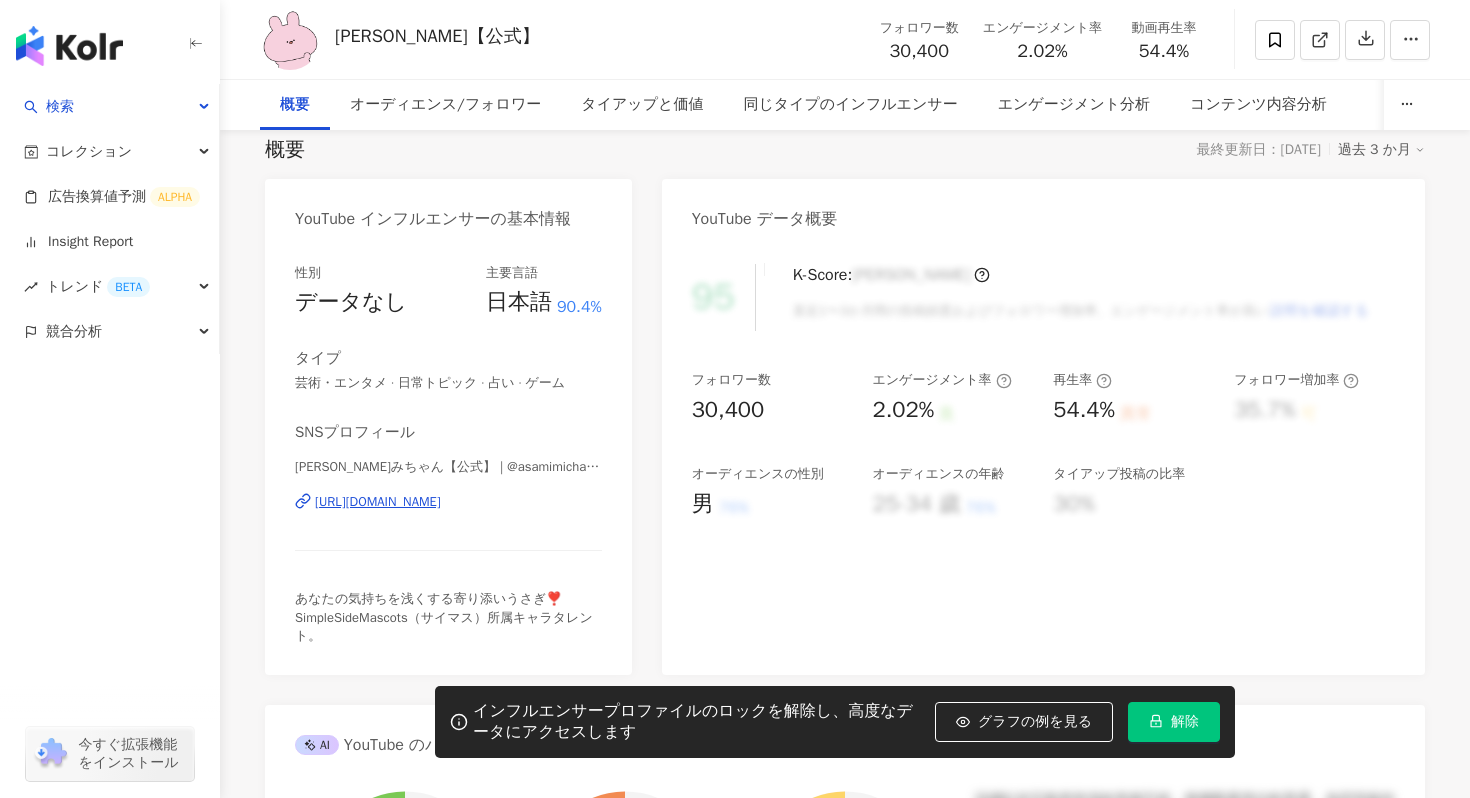 scroll, scrollTop: 0, scrollLeft: 0, axis: both 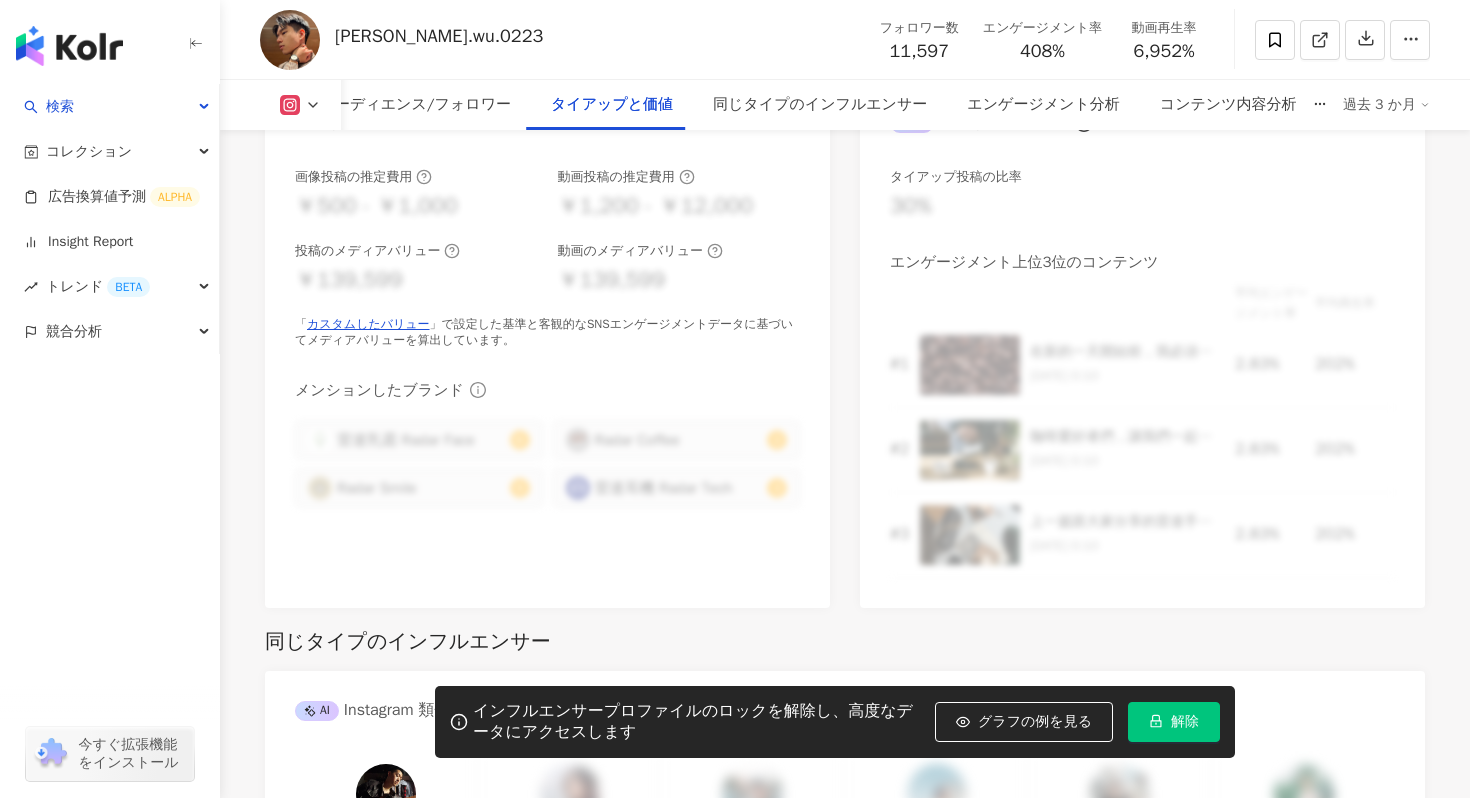 click on "Instagram タイアップバリューの予測 通貨：日本円 JPY" at bounding box center [547, 115] 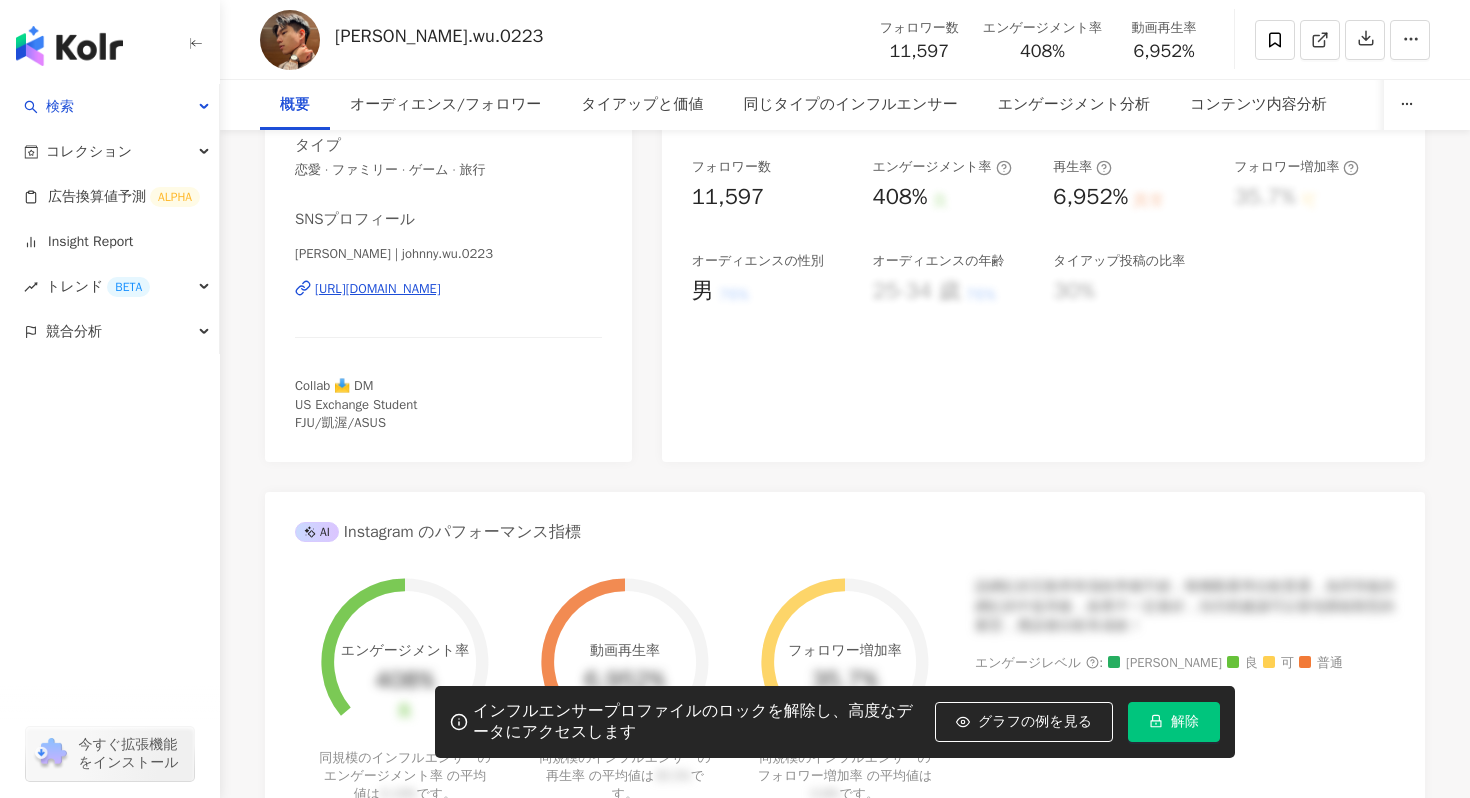 scroll, scrollTop: 0, scrollLeft: 0, axis: both 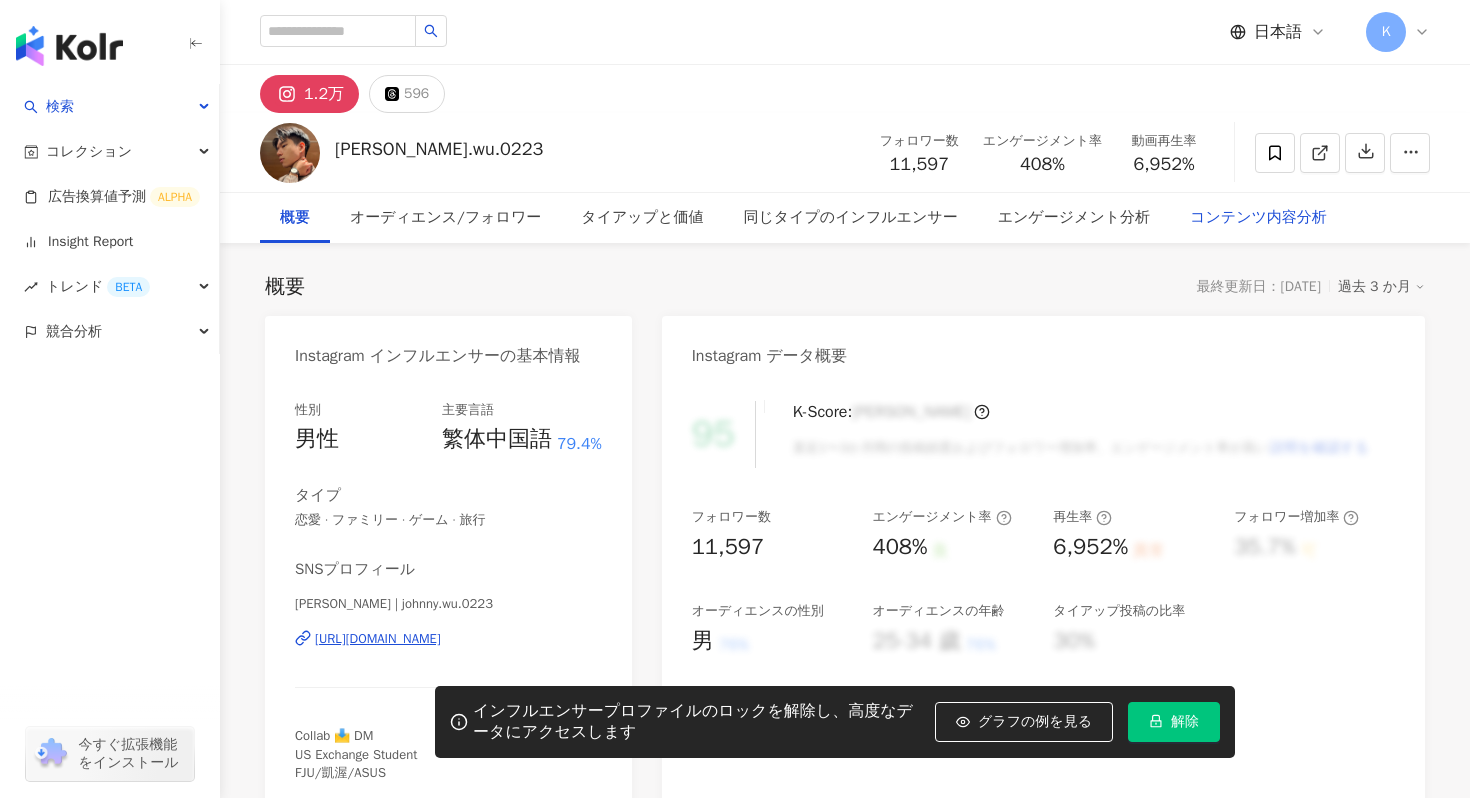 click on "コンテンツ内容分析" at bounding box center [1258, 218] 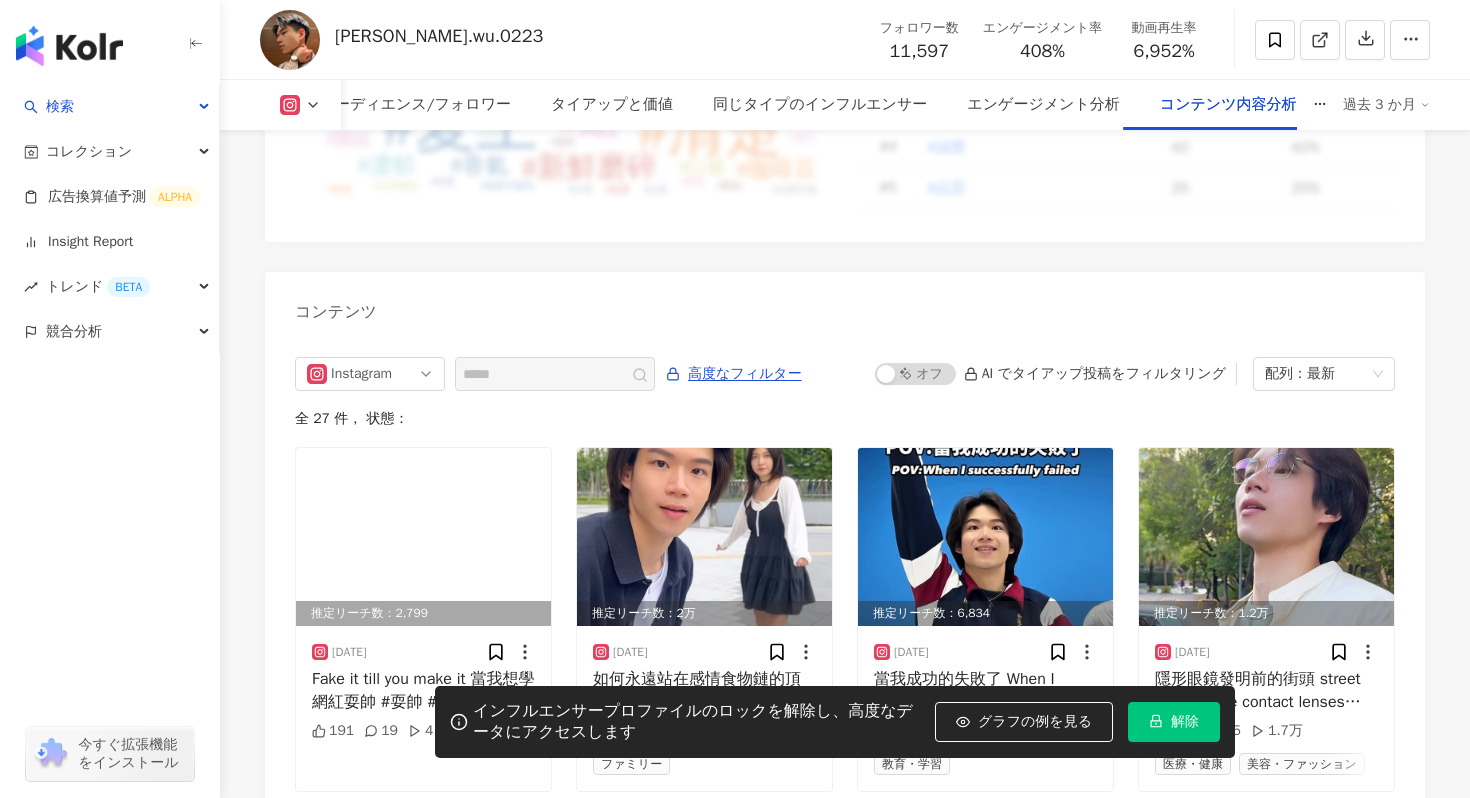 scroll, scrollTop: 5725, scrollLeft: 0, axis: vertical 